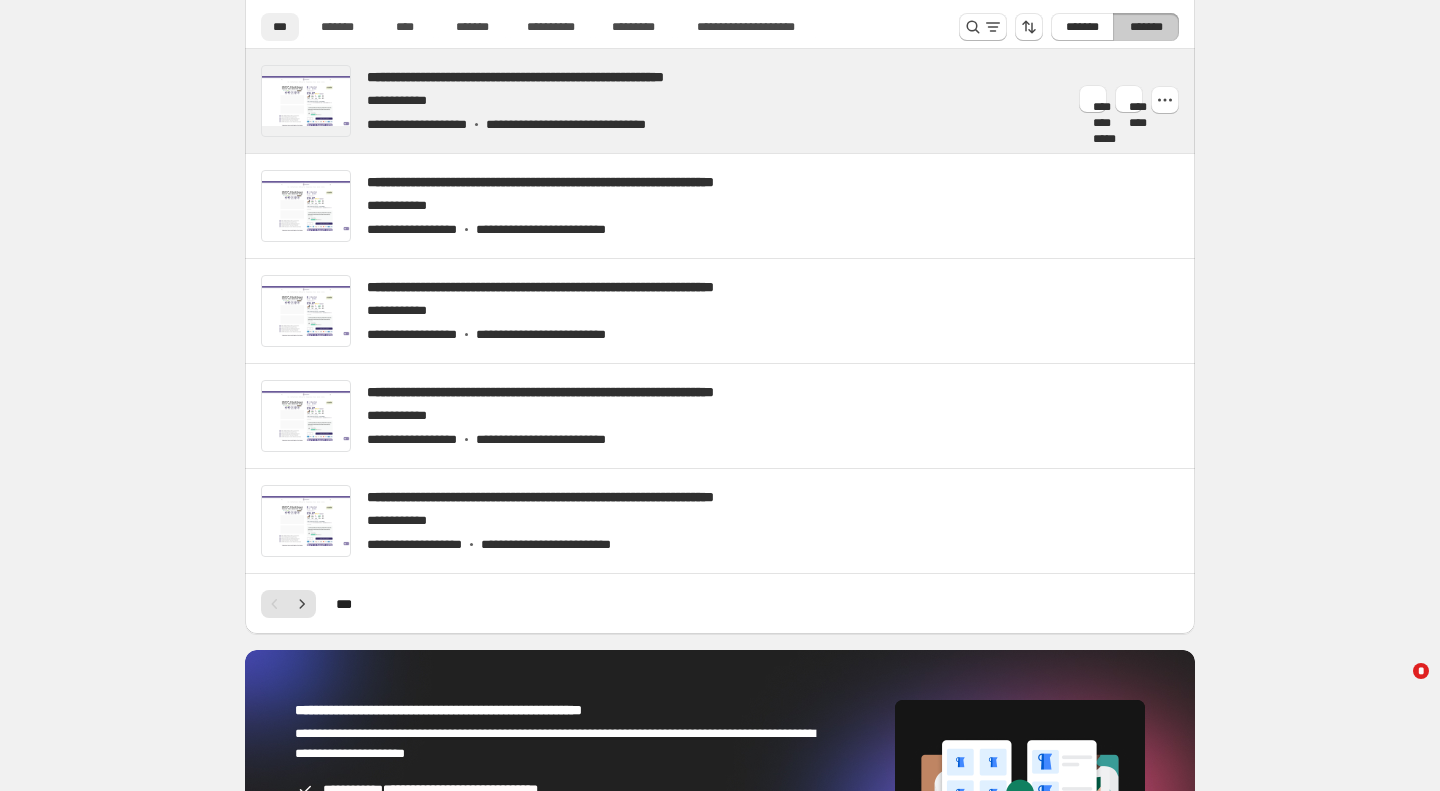 scroll, scrollTop: 829, scrollLeft: 0, axis: vertical 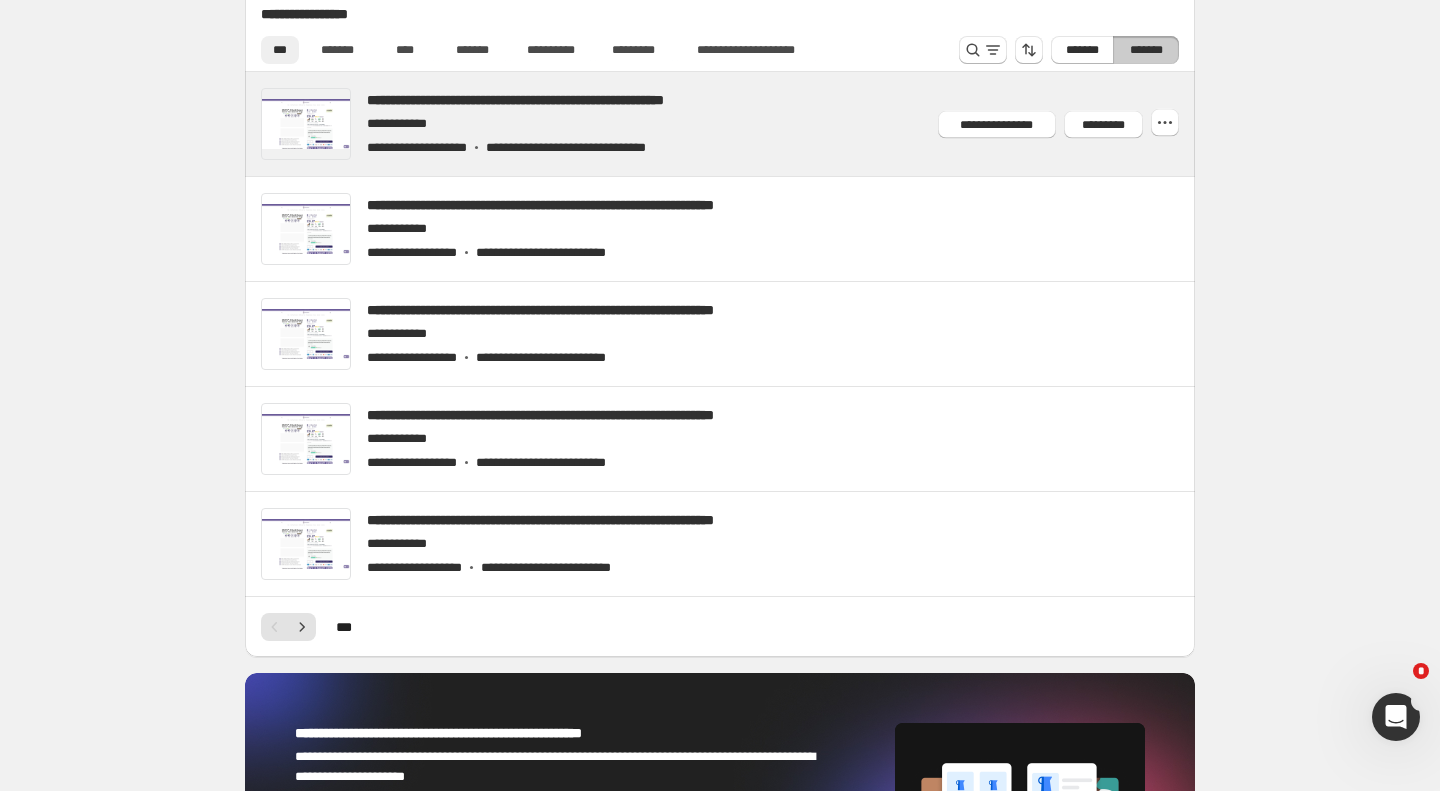 click at bounding box center [744, 124] 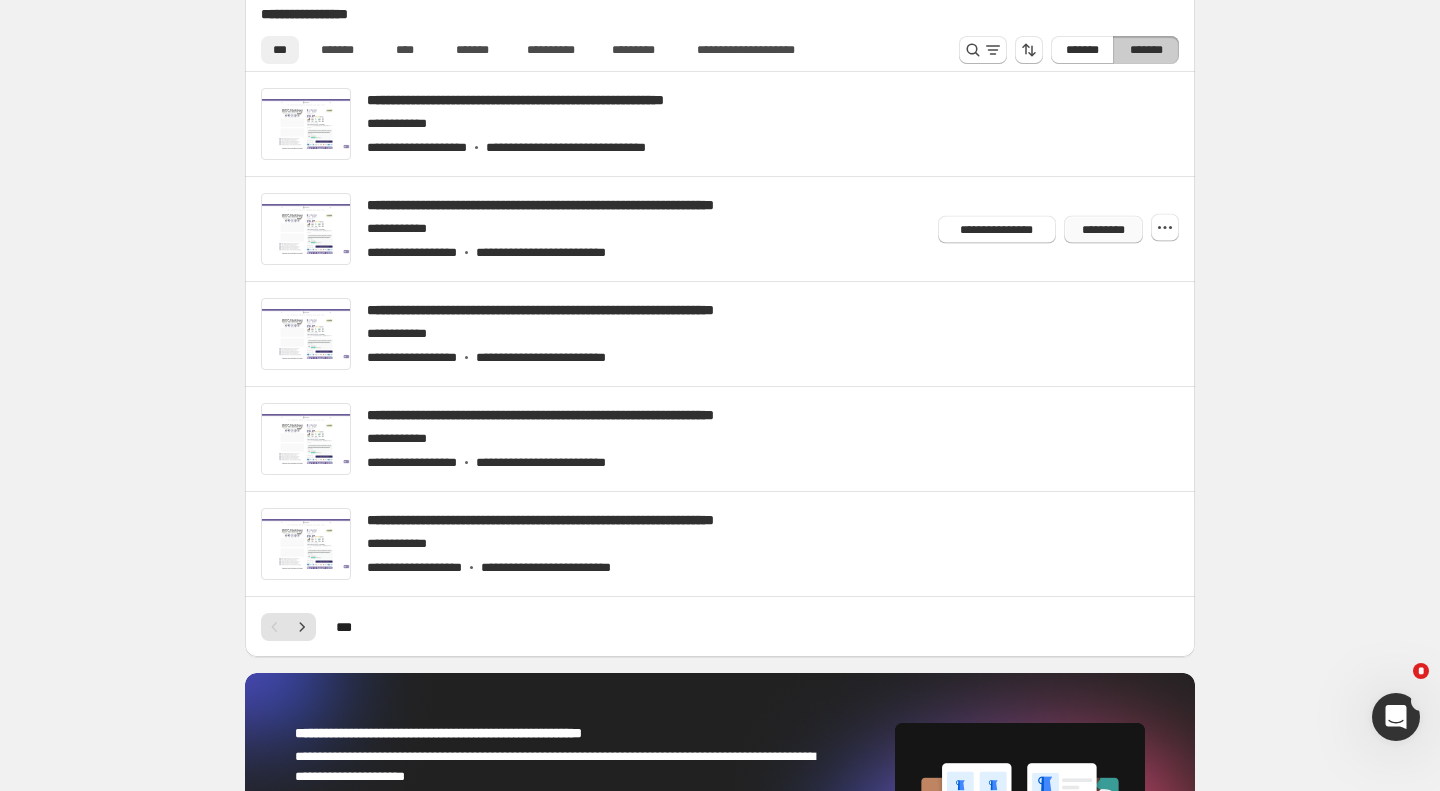 click on "*********" at bounding box center [1103, 229] 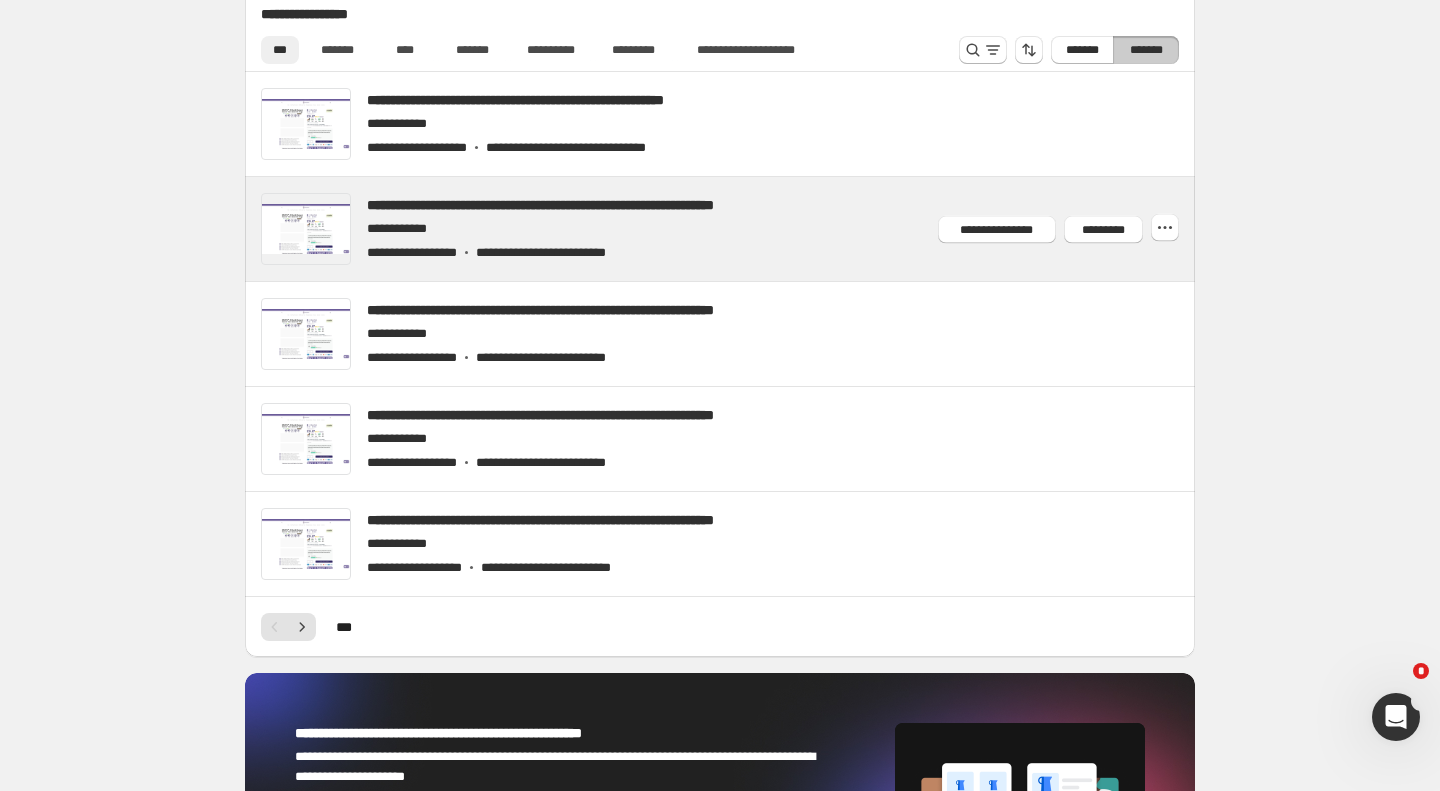 click at bounding box center (744, 229) 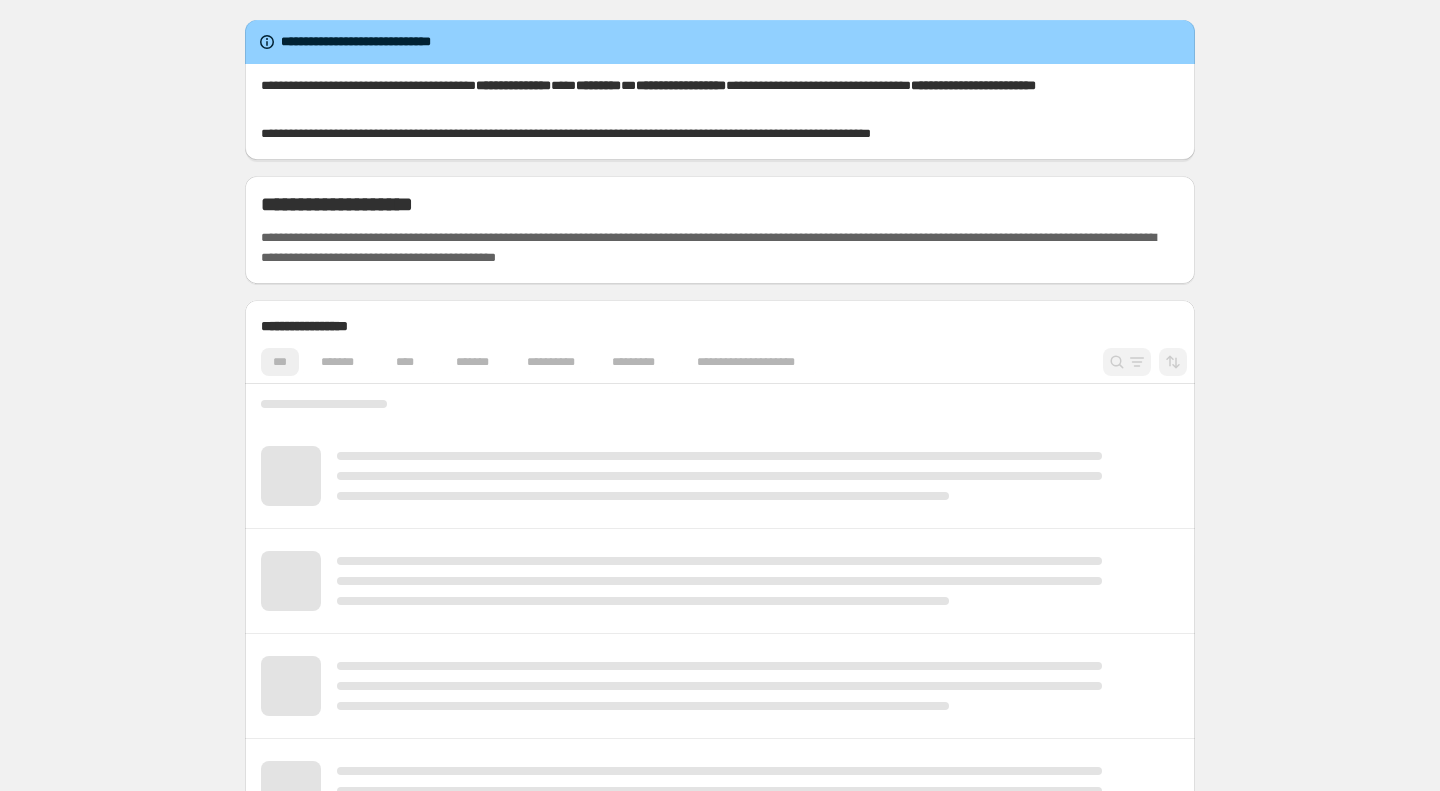 scroll, scrollTop: 0, scrollLeft: 0, axis: both 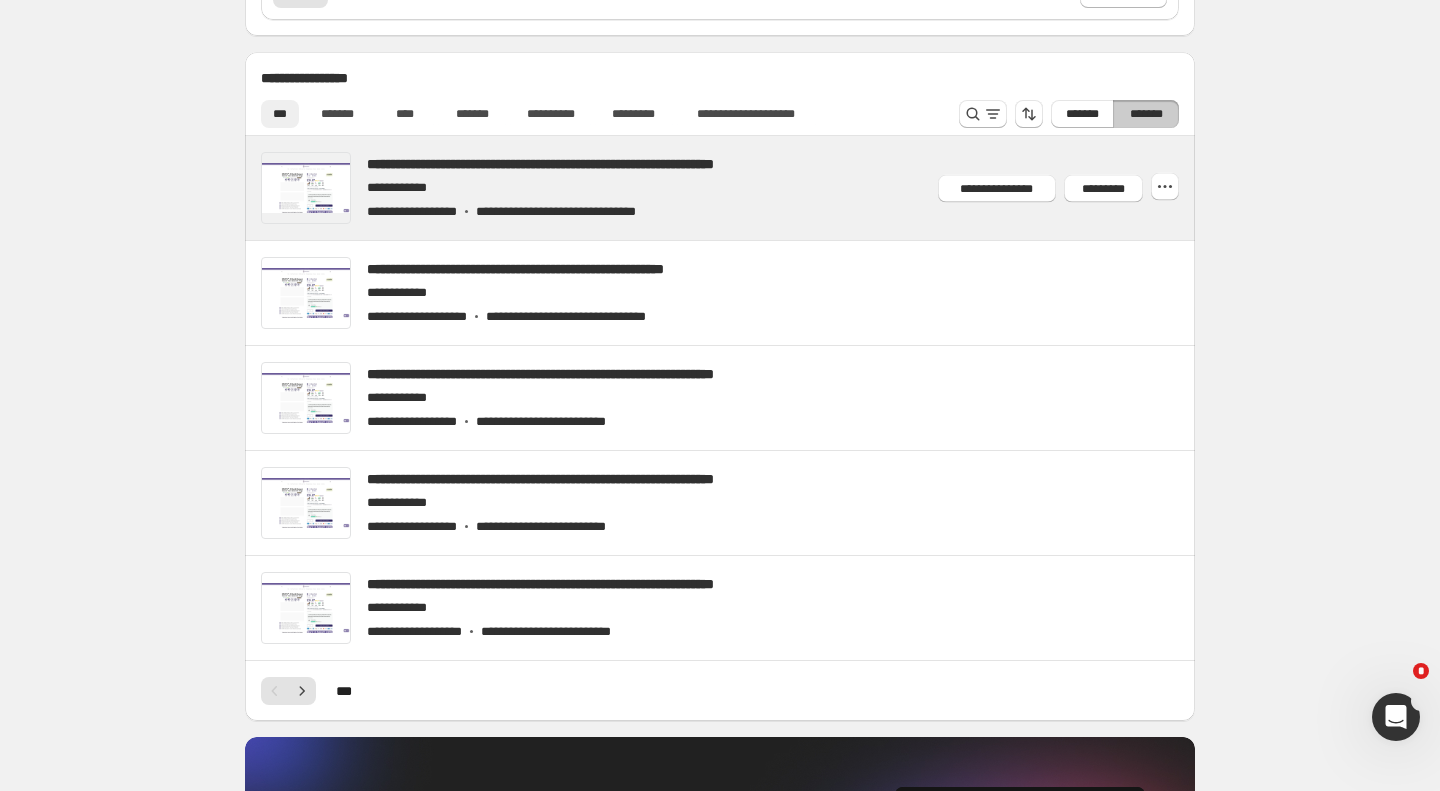 click at bounding box center [744, 188] 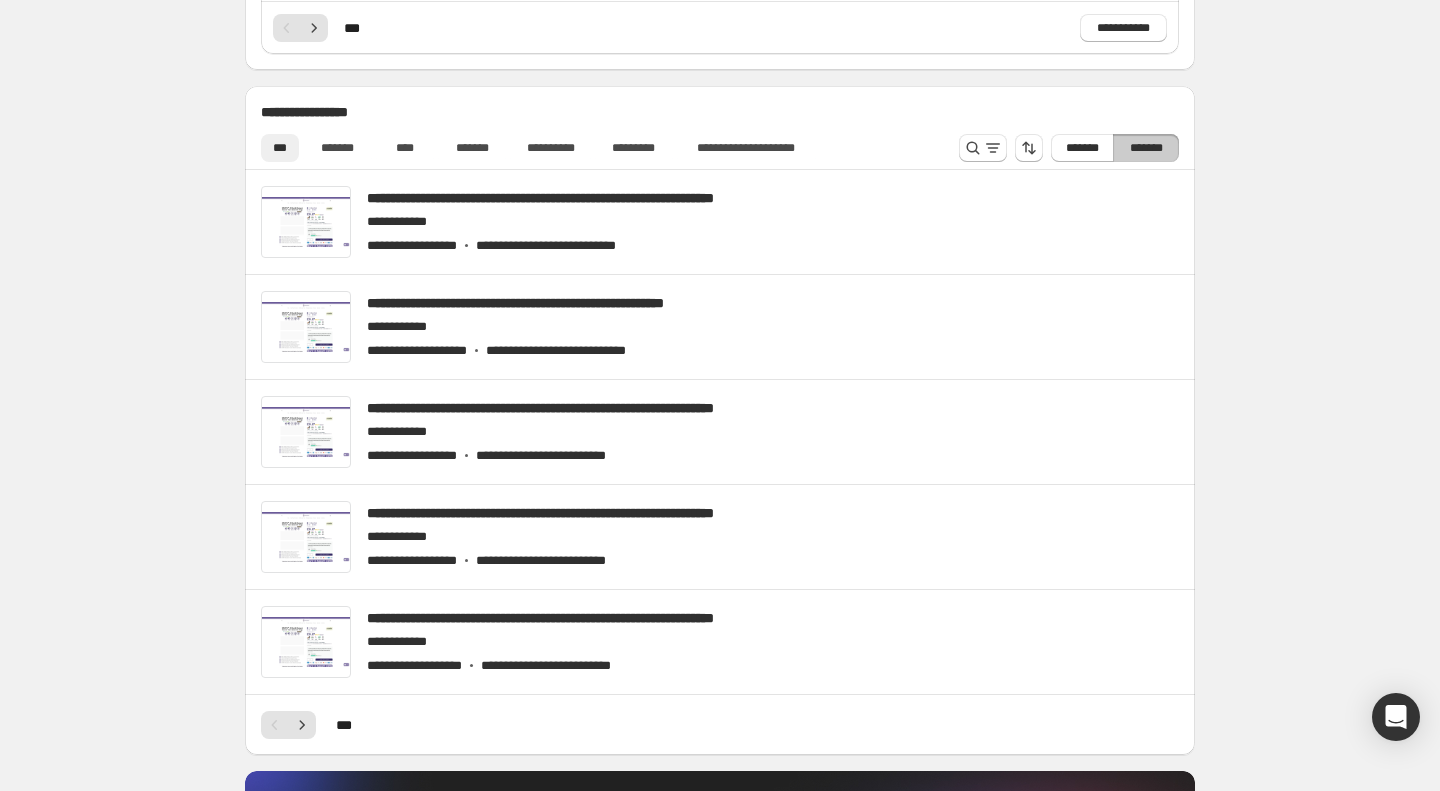 scroll, scrollTop: 771, scrollLeft: 0, axis: vertical 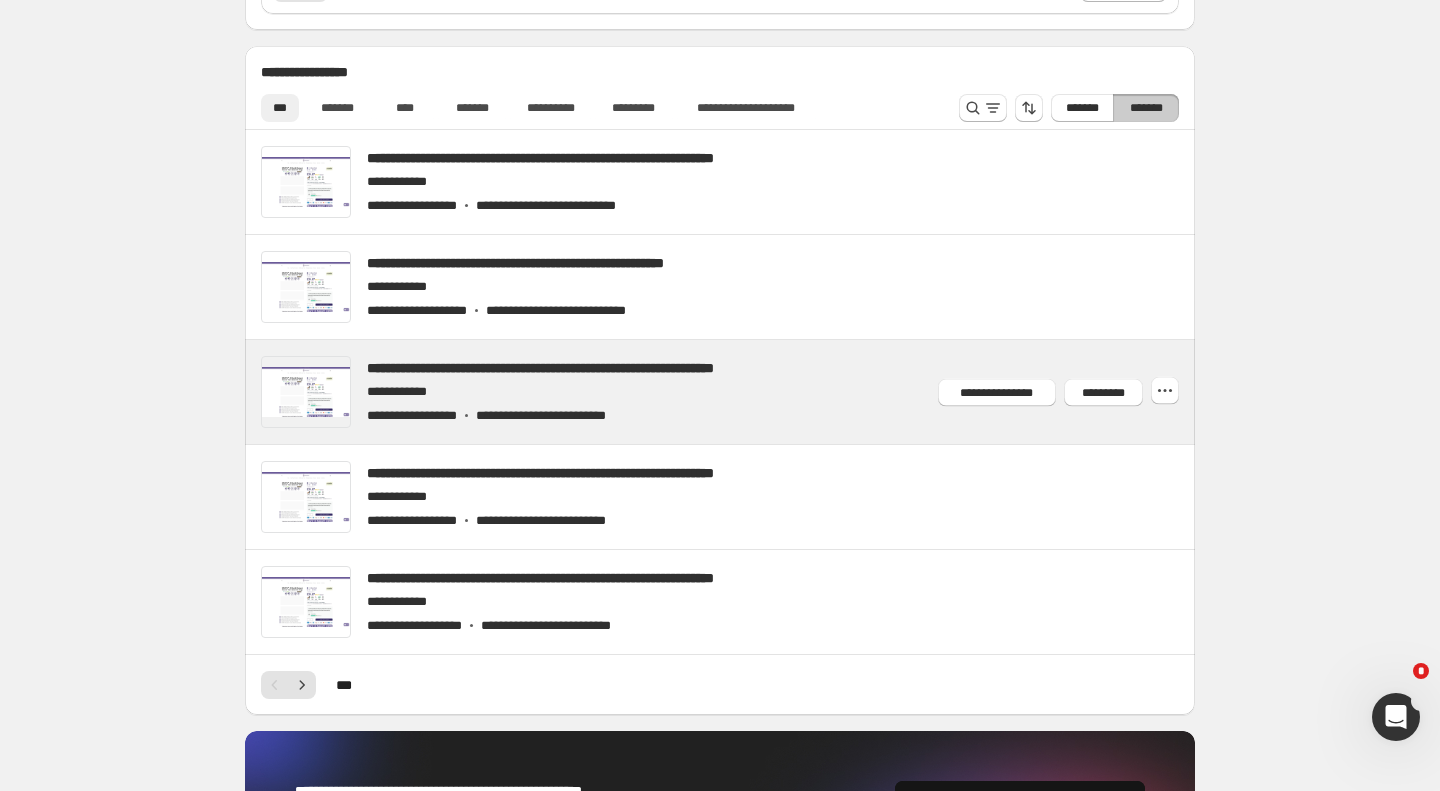 click at bounding box center [744, 392] 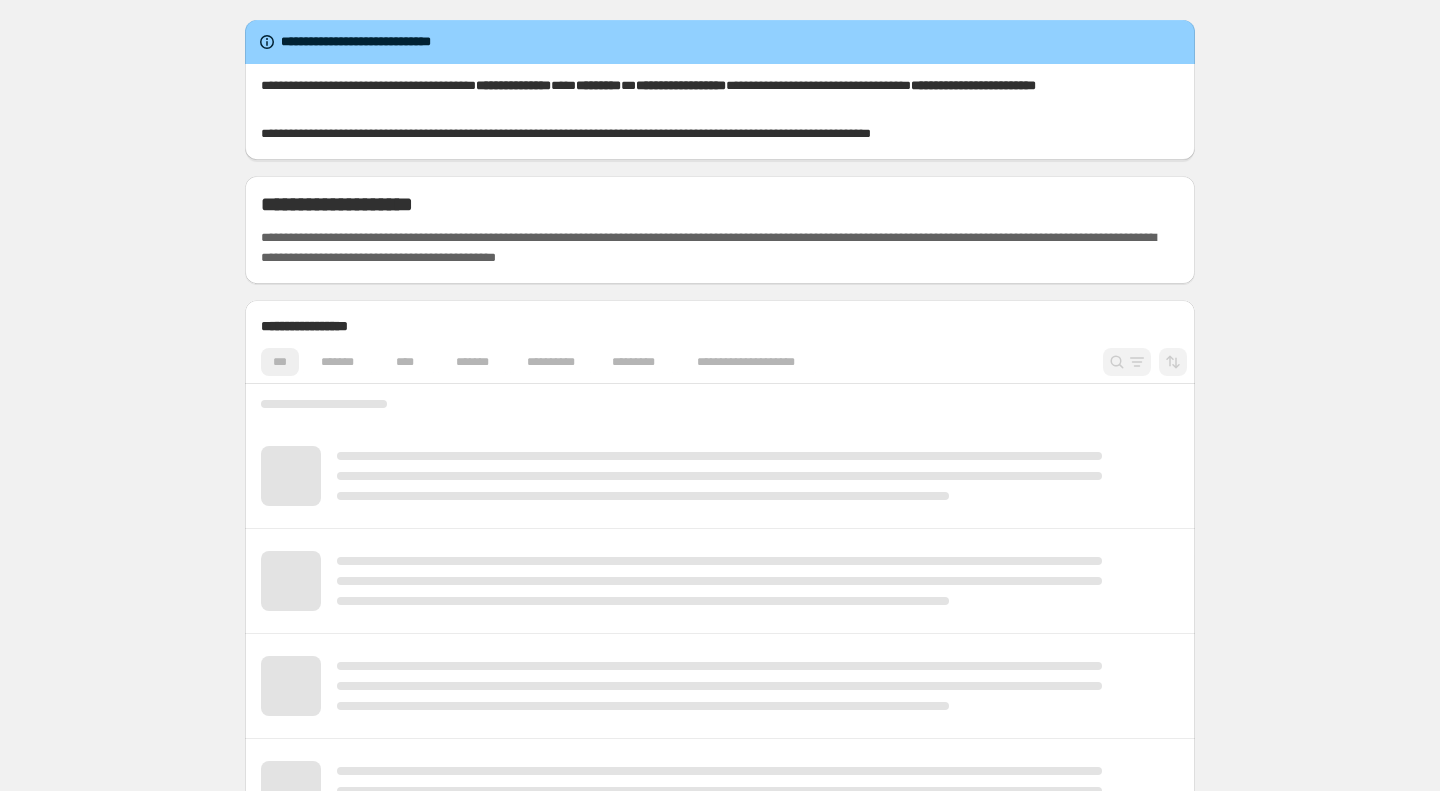 scroll, scrollTop: 0, scrollLeft: 0, axis: both 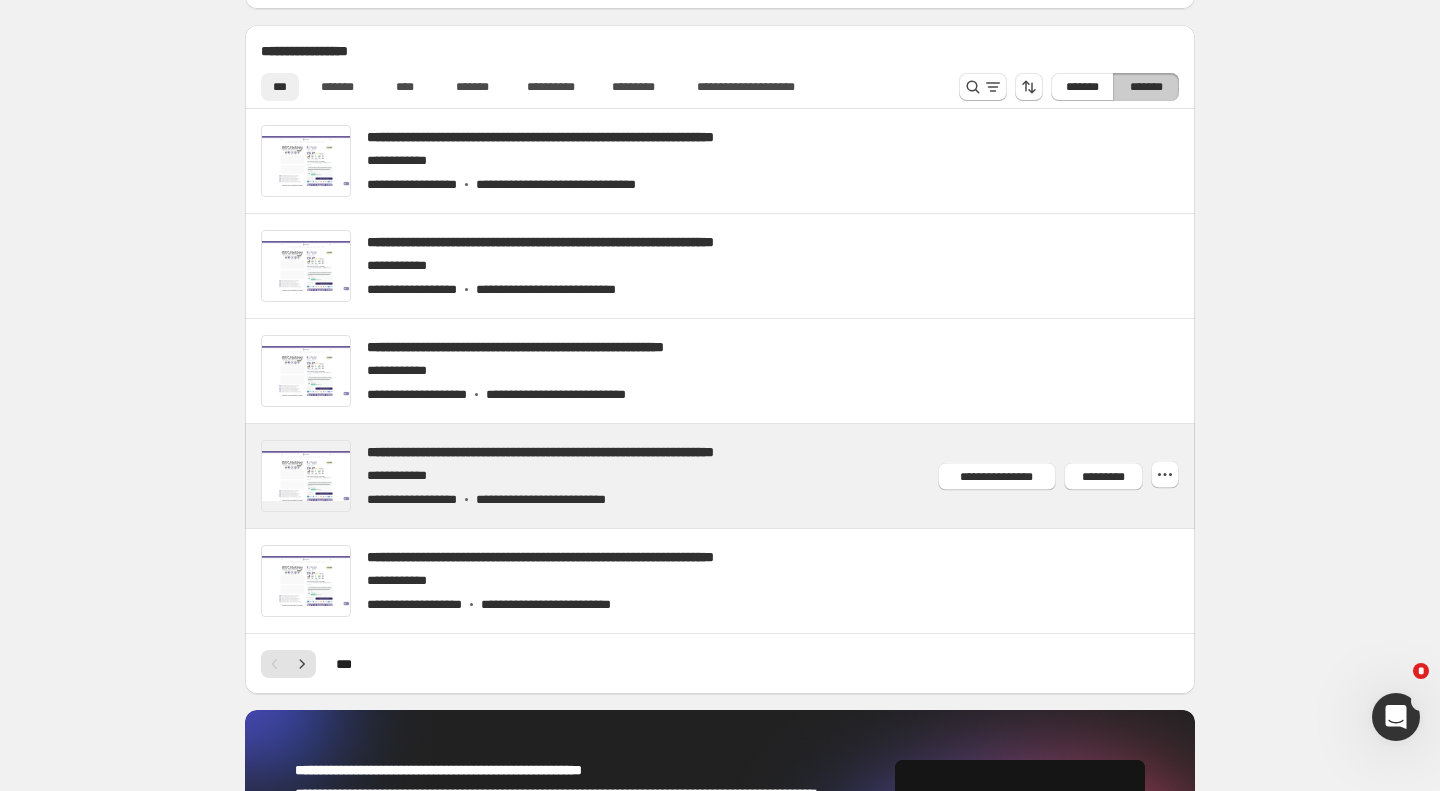 click at bounding box center (744, 476) 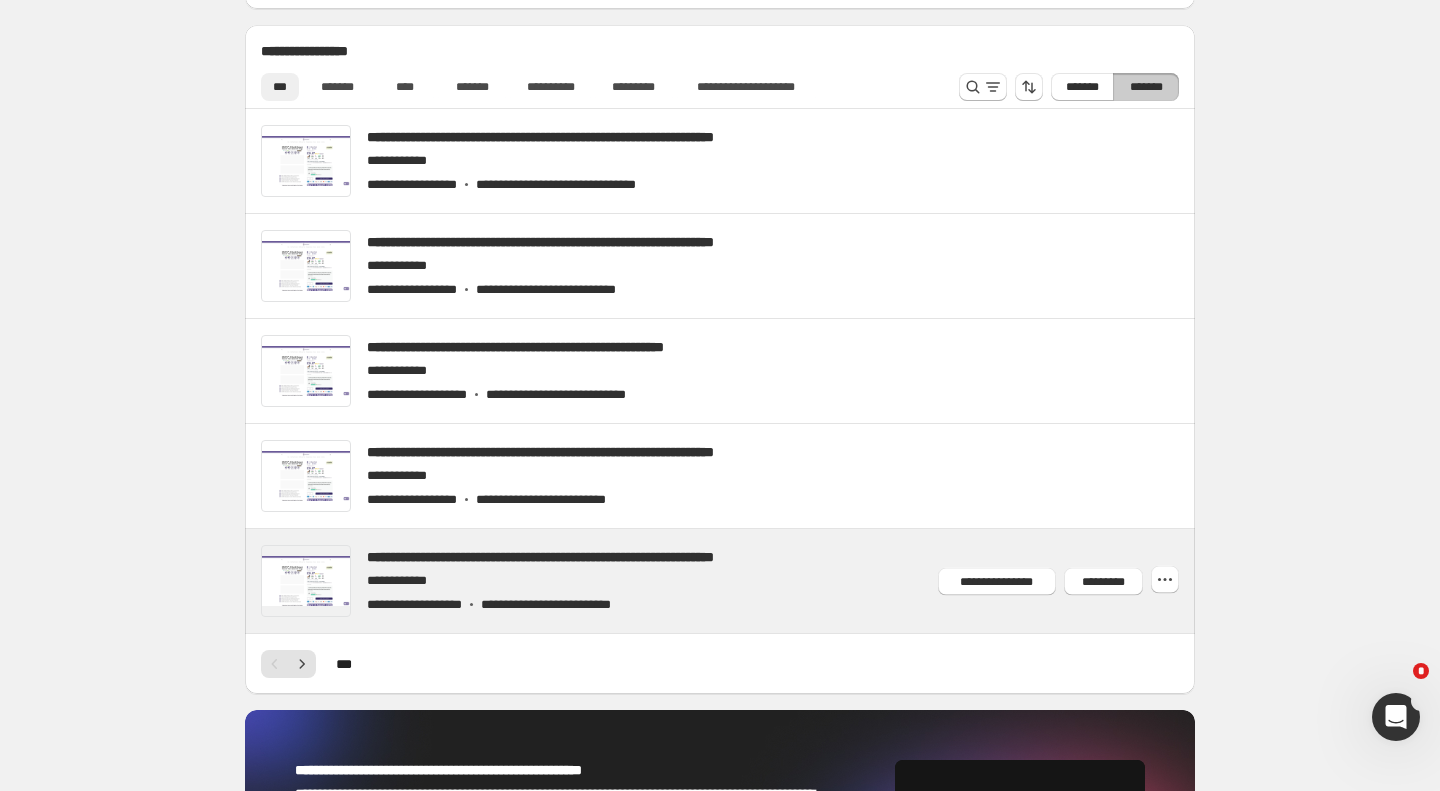 click at bounding box center [744, 581] 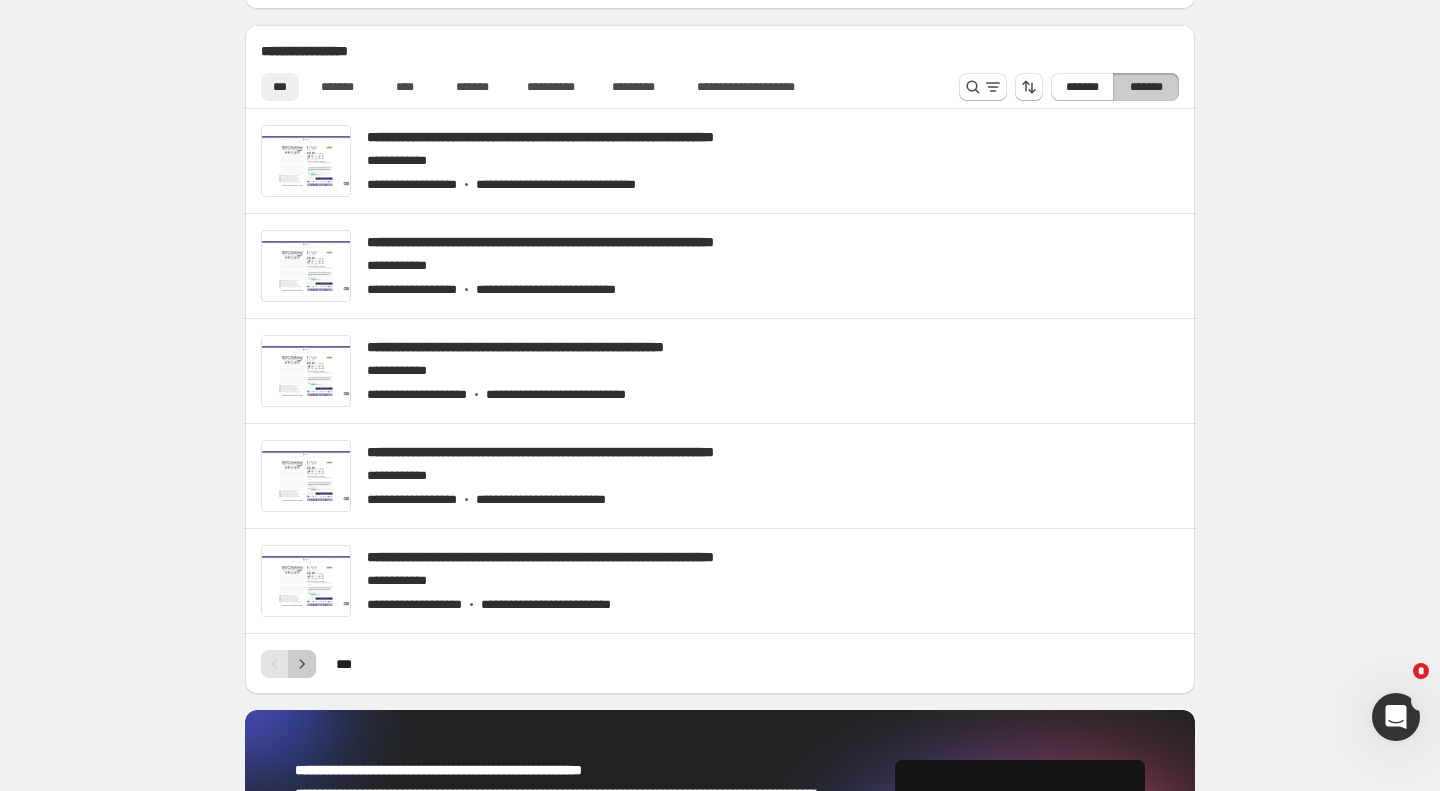 click at bounding box center (302, 664) 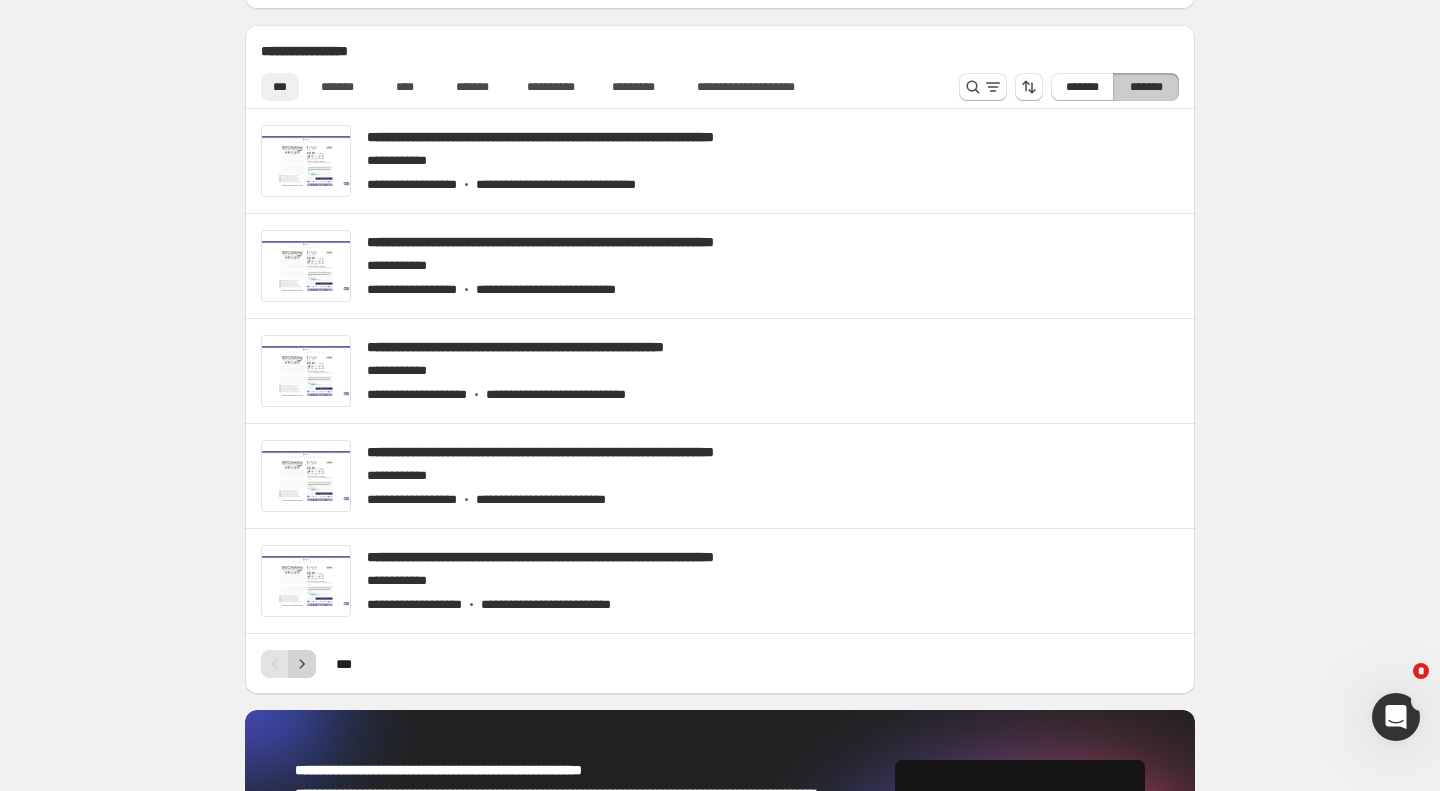 scroll, scrollTop: 825, scrollLeft: 0, axis: vertical 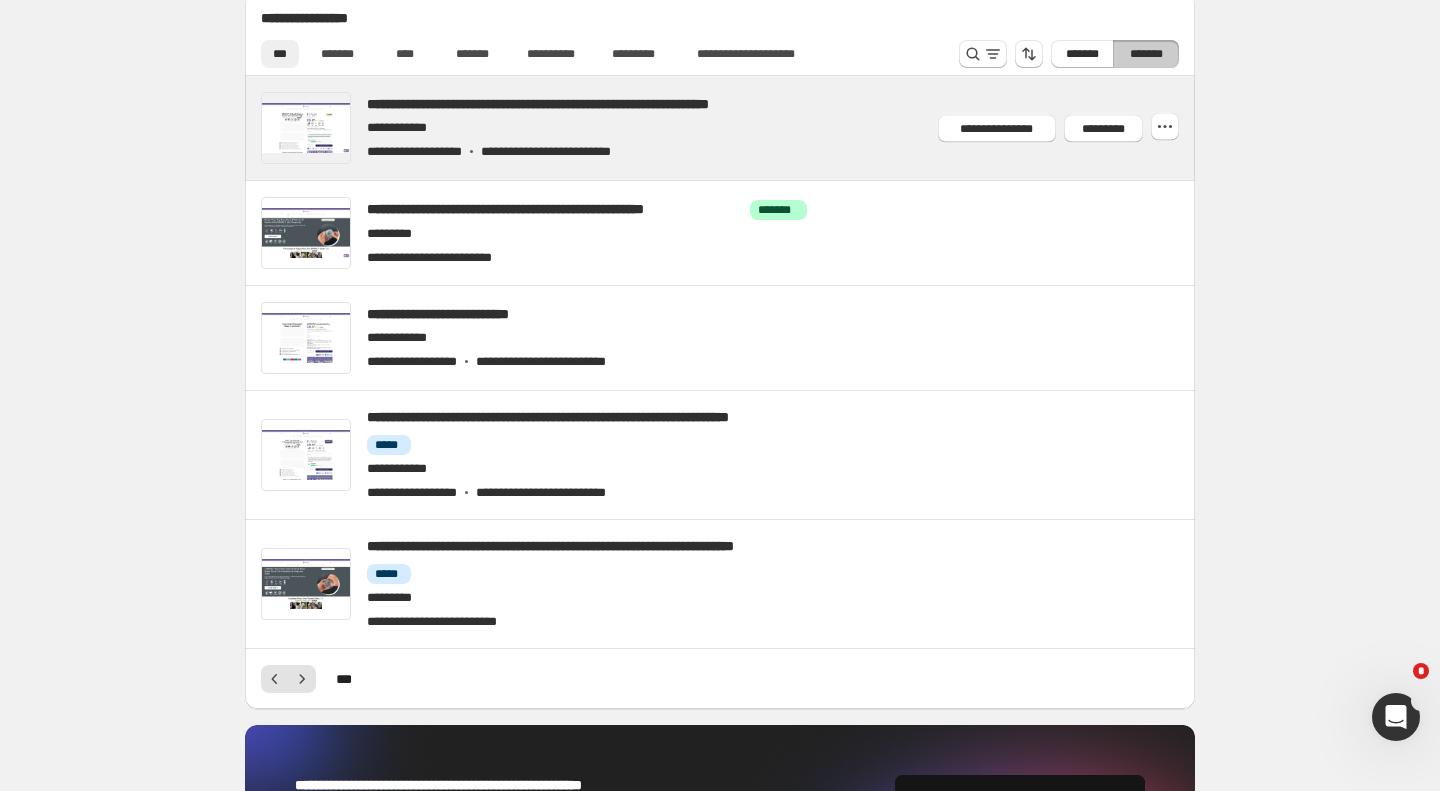 click at bounding box center [744, 128] 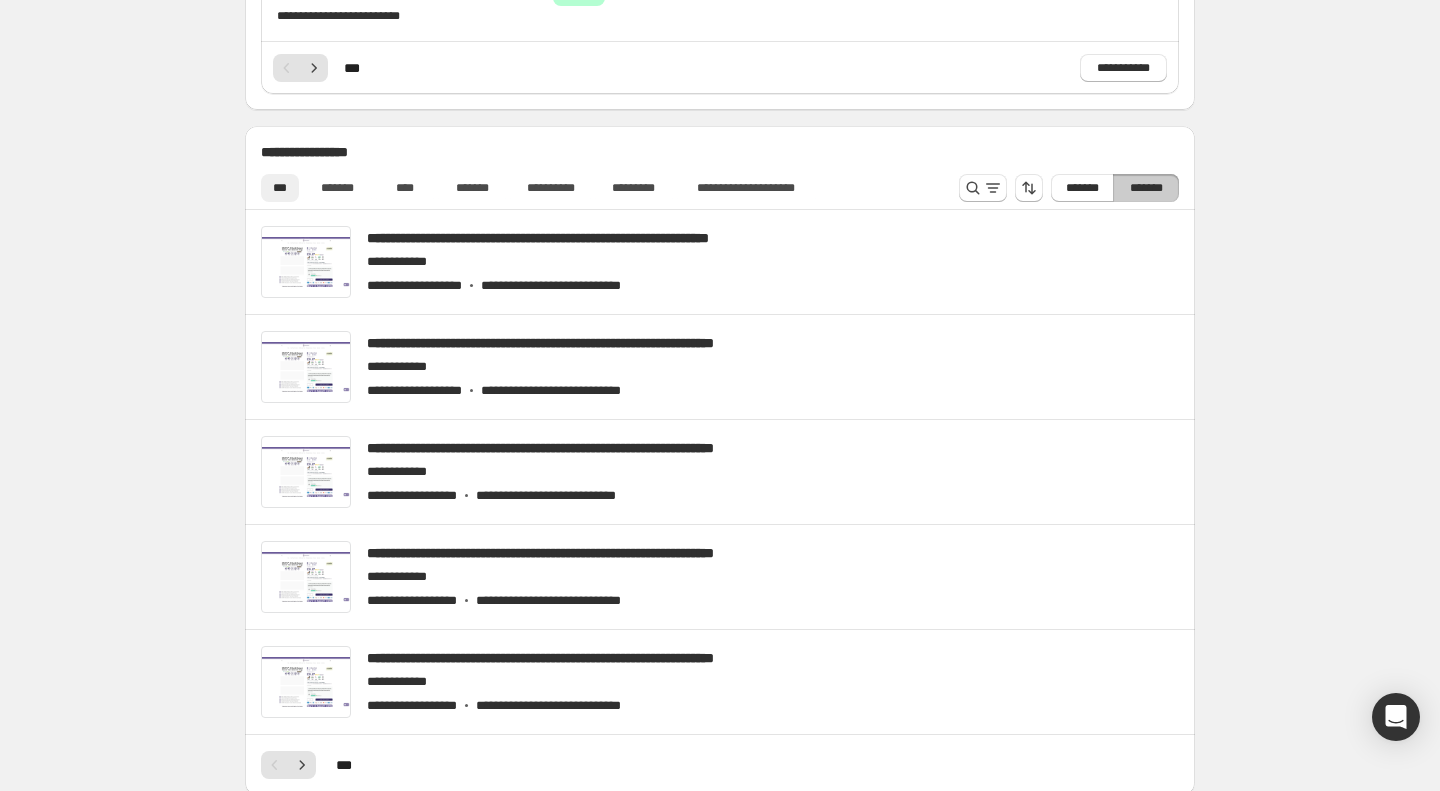 scroll, scrollTop: 746, scrollLeft: 0, axis: vertical 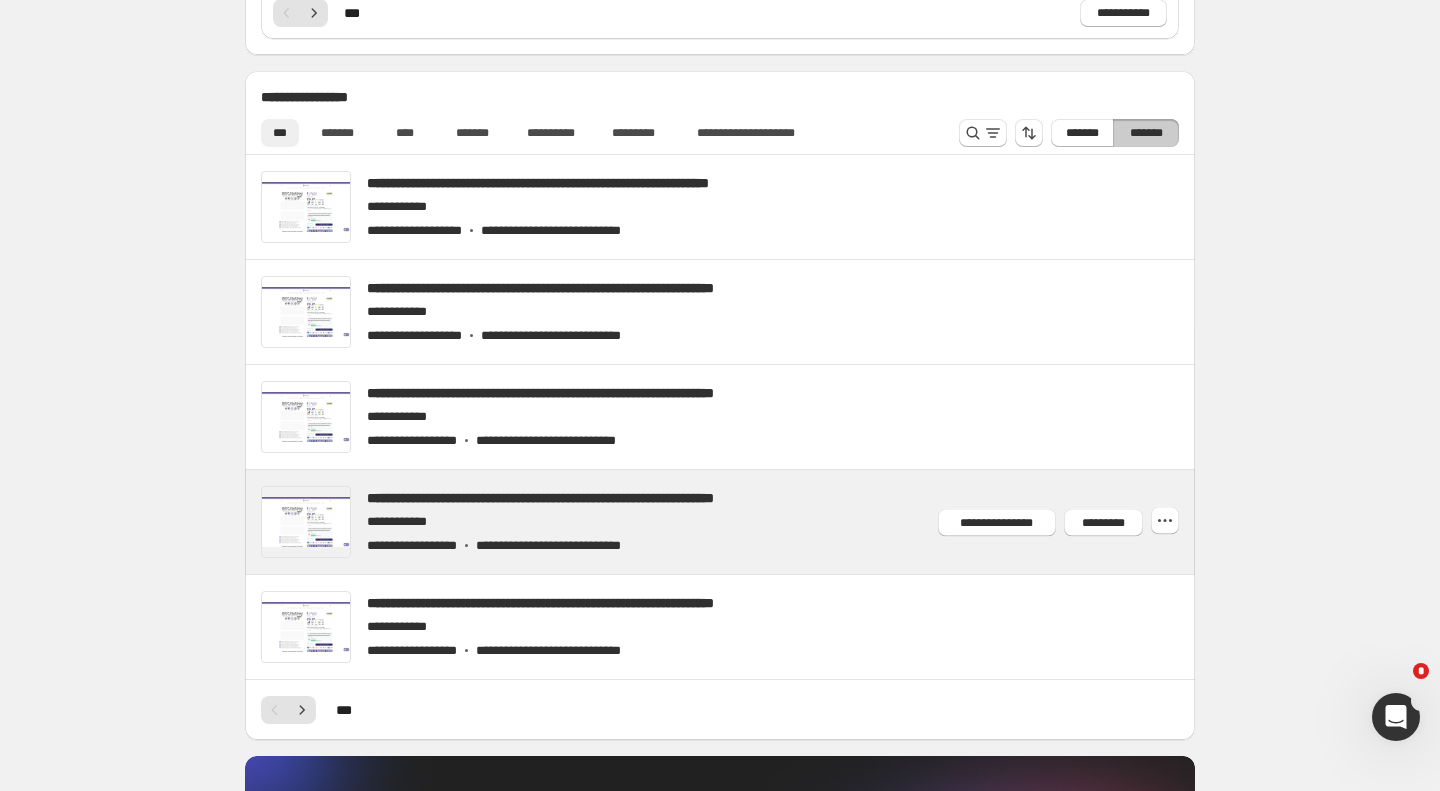 click at bounding box center (744, 522) 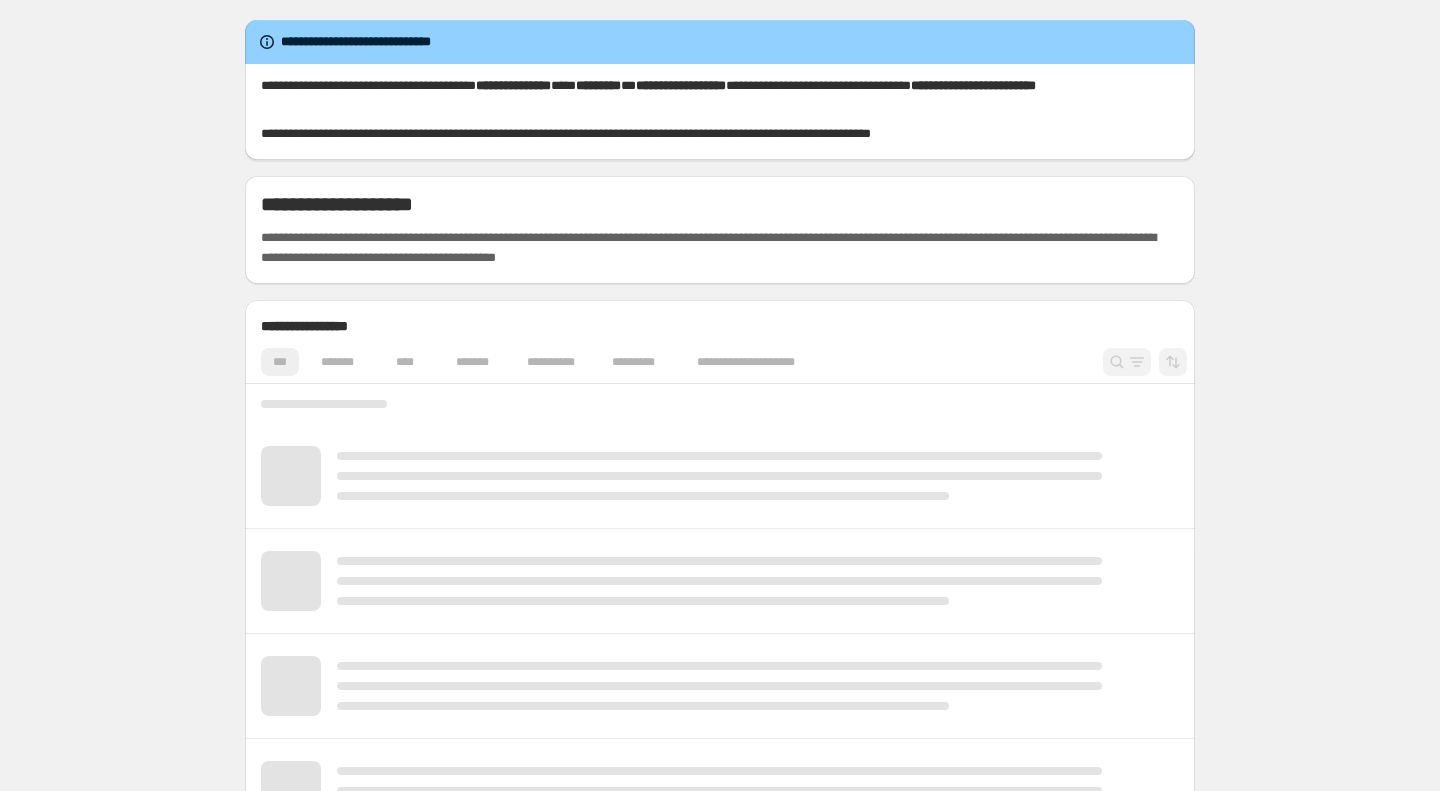 scroll, scrollTop: 0, scrollLeft: 0, axis: both 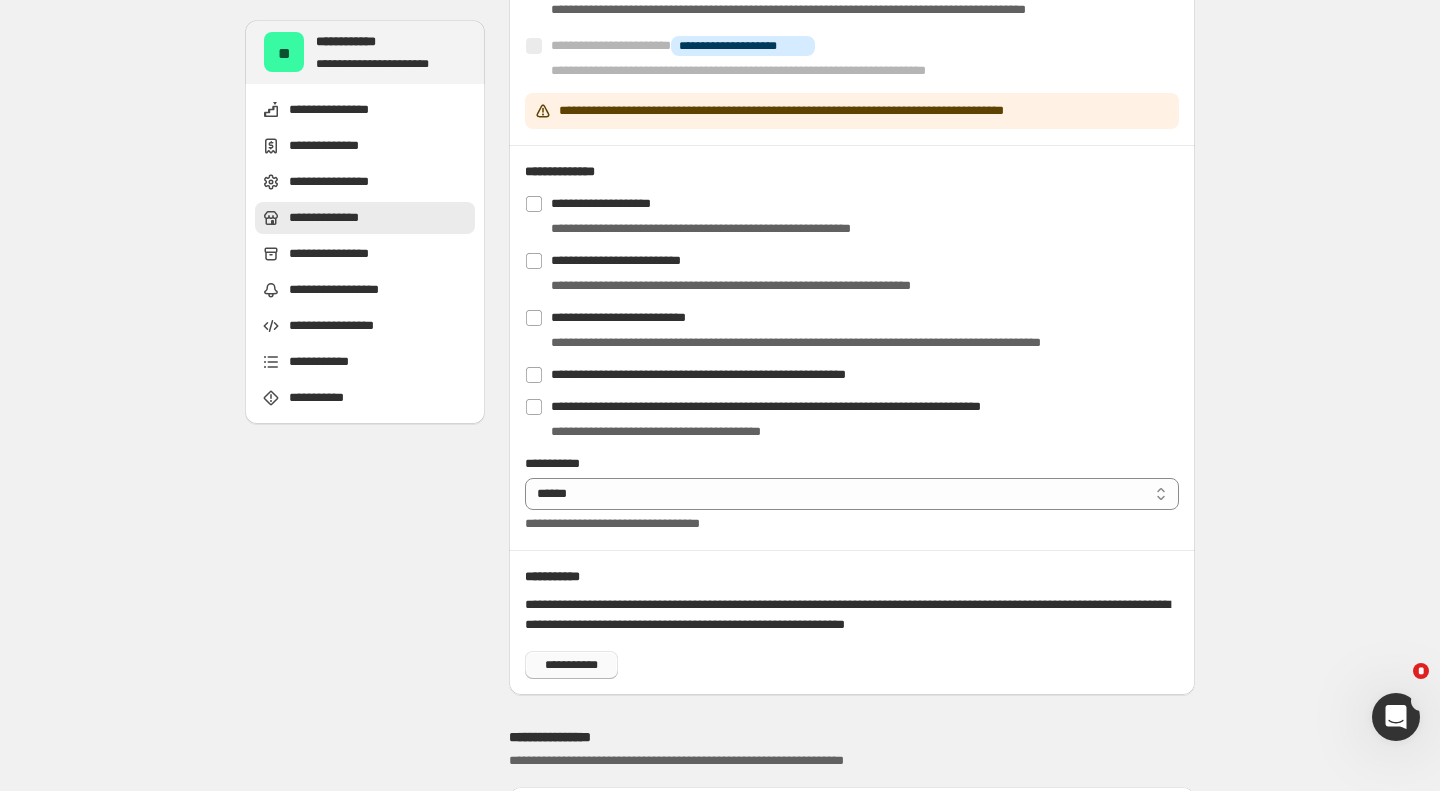 click on "**********" at bounding box center (571, 665) 